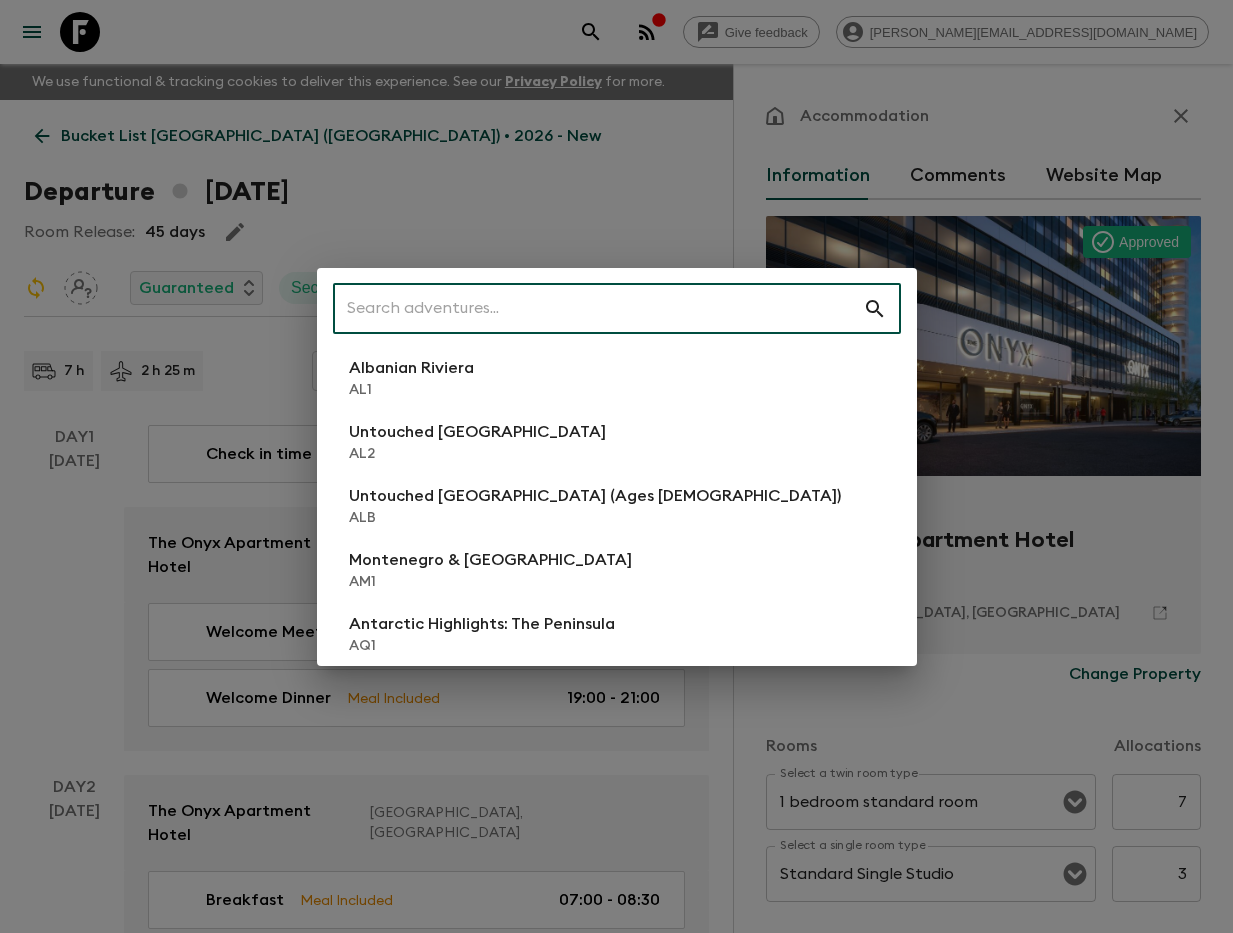 scroll, scrollTop: 0, scrollLeft: 0, axis: both 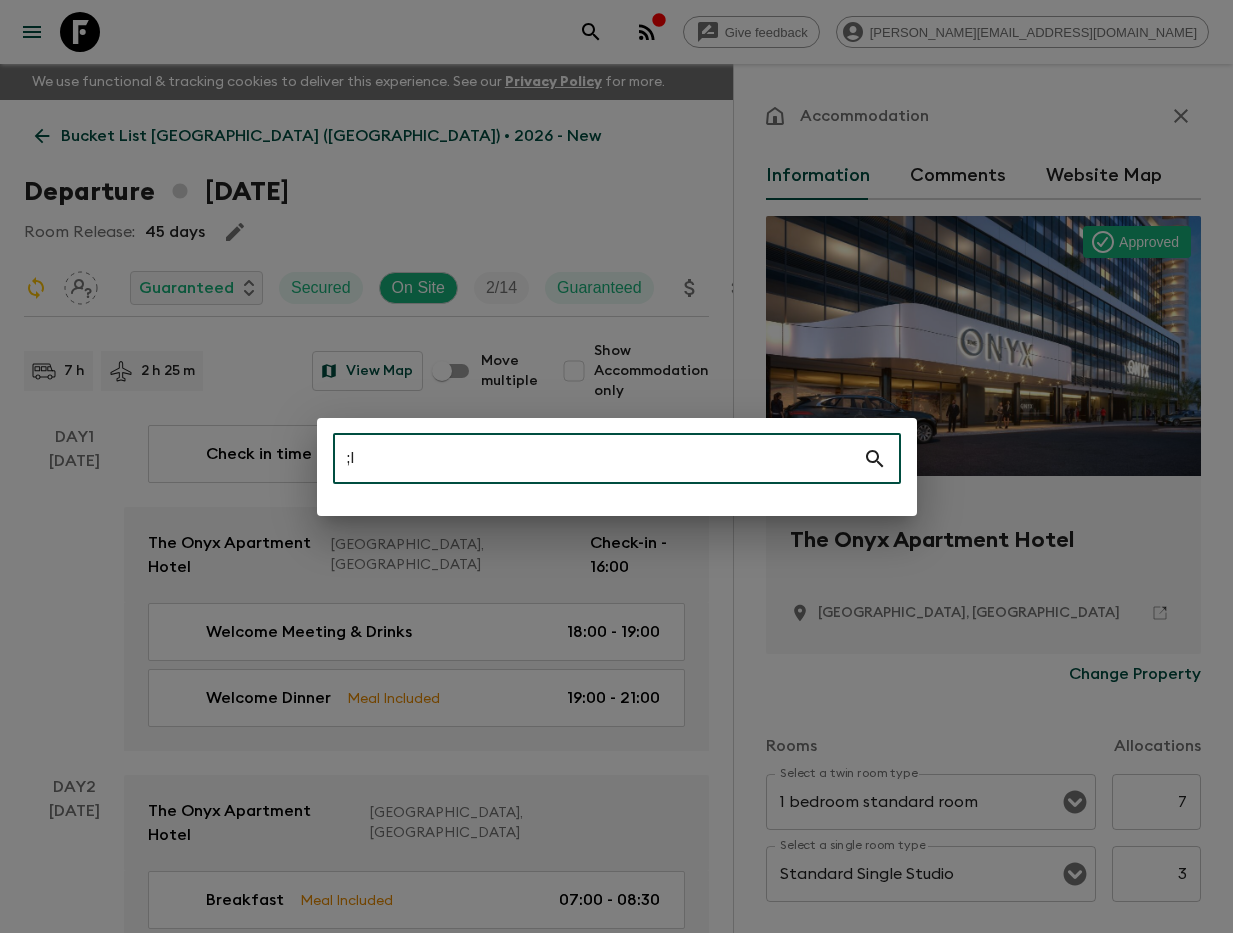 type on ";" 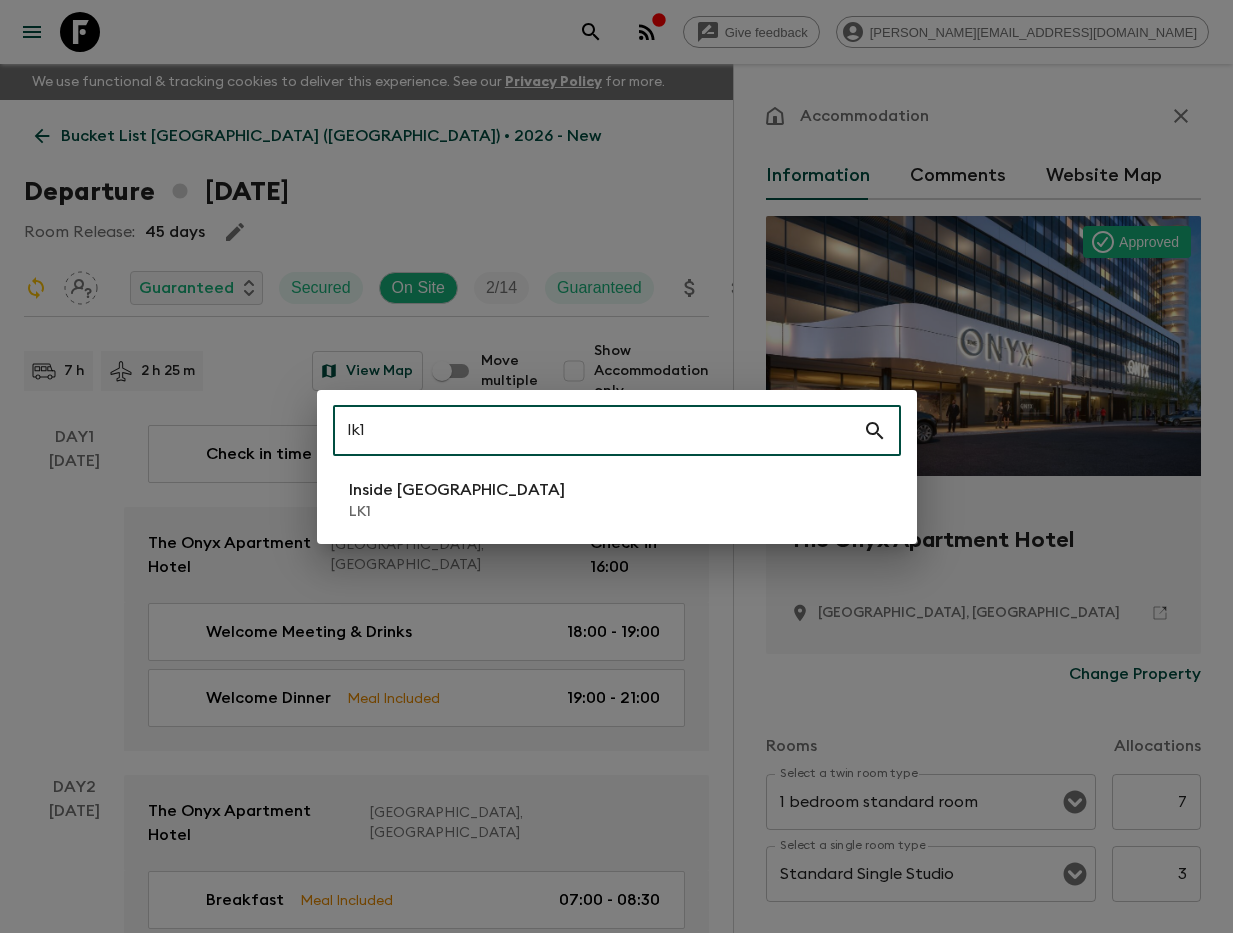 type on "lk1" 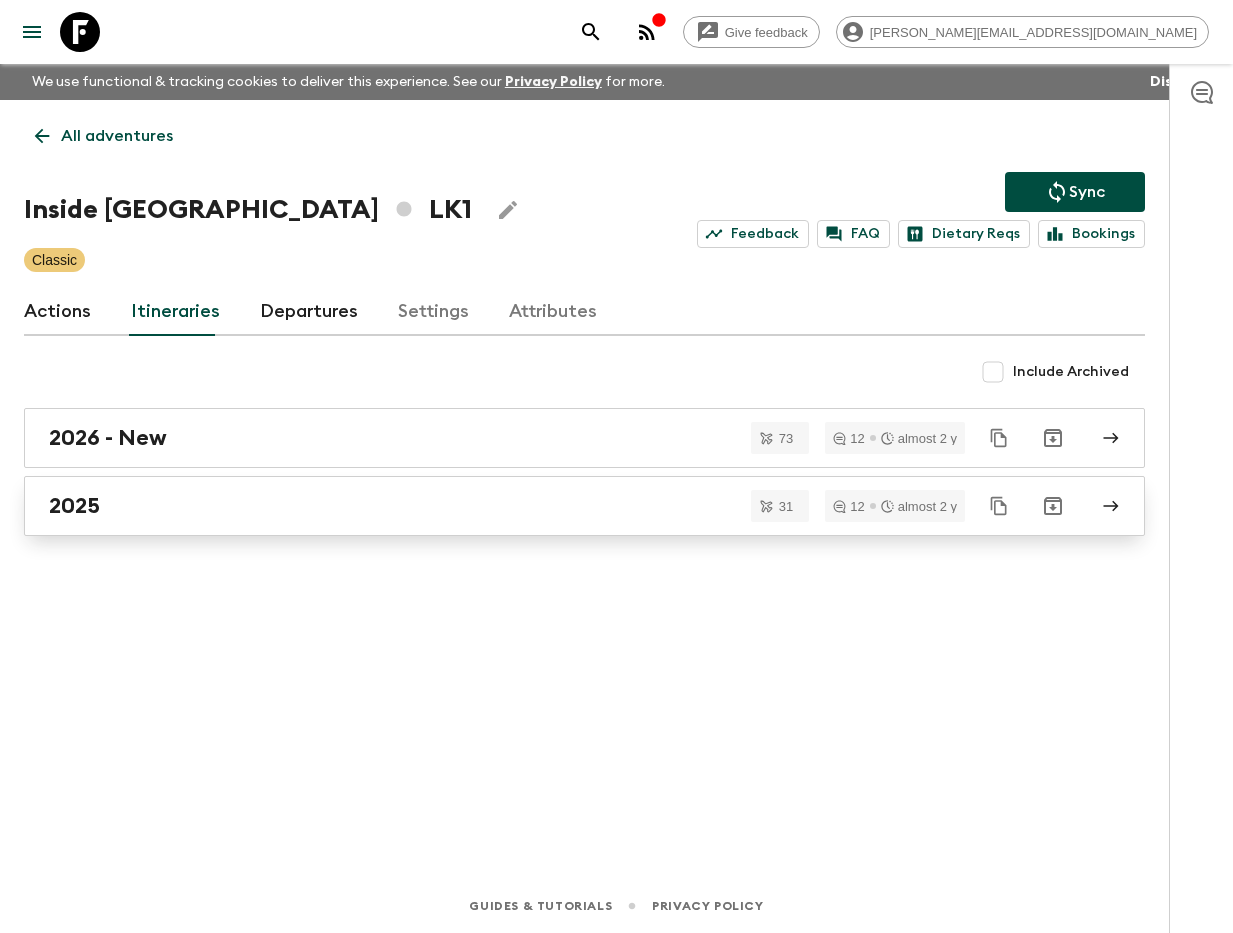 click on "2025" at bounding box center (584, 506) 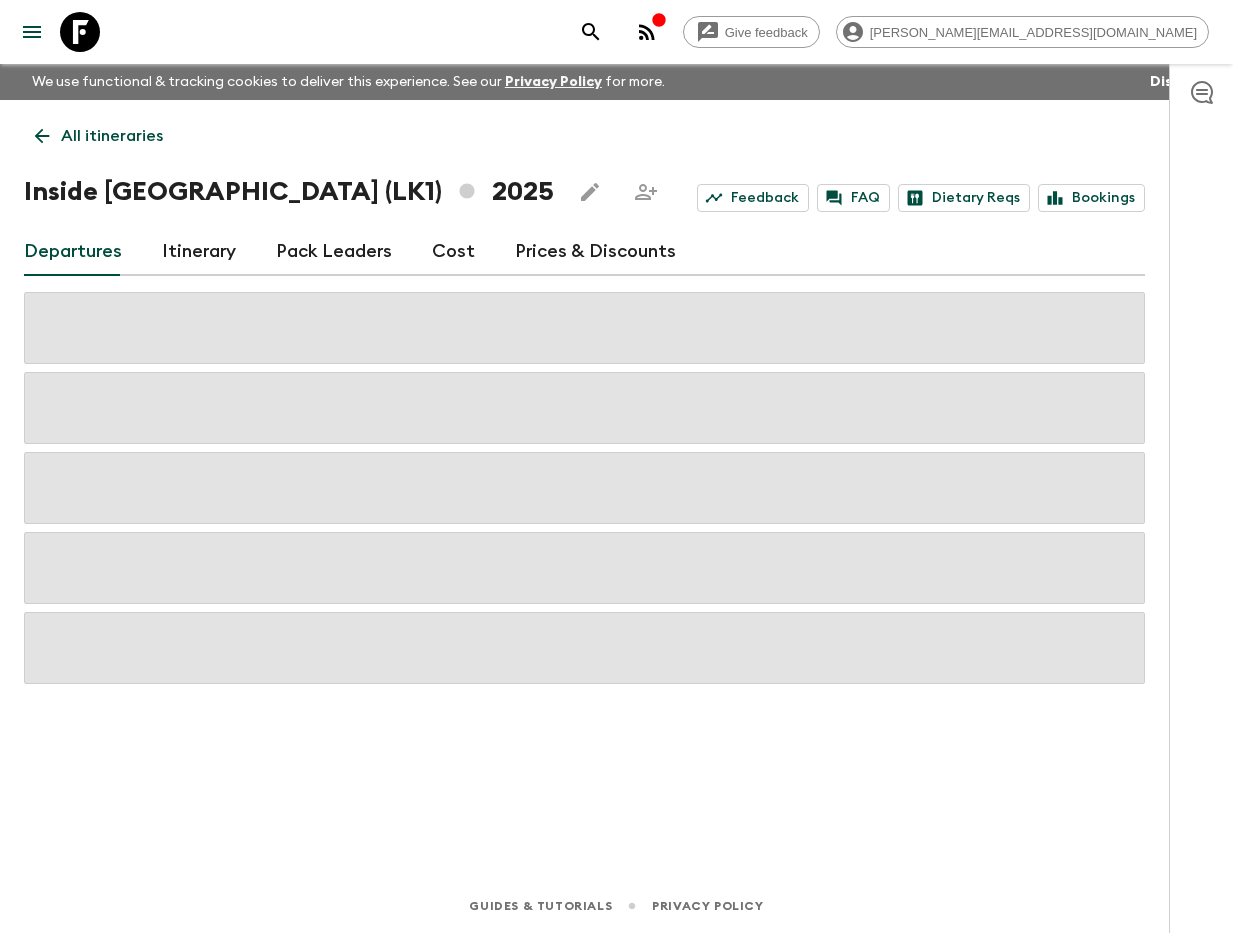 drag, startPoint x: 191, startPoint y: 250, endPoint x: 292, endPoint y: 286, distance: 107.22407 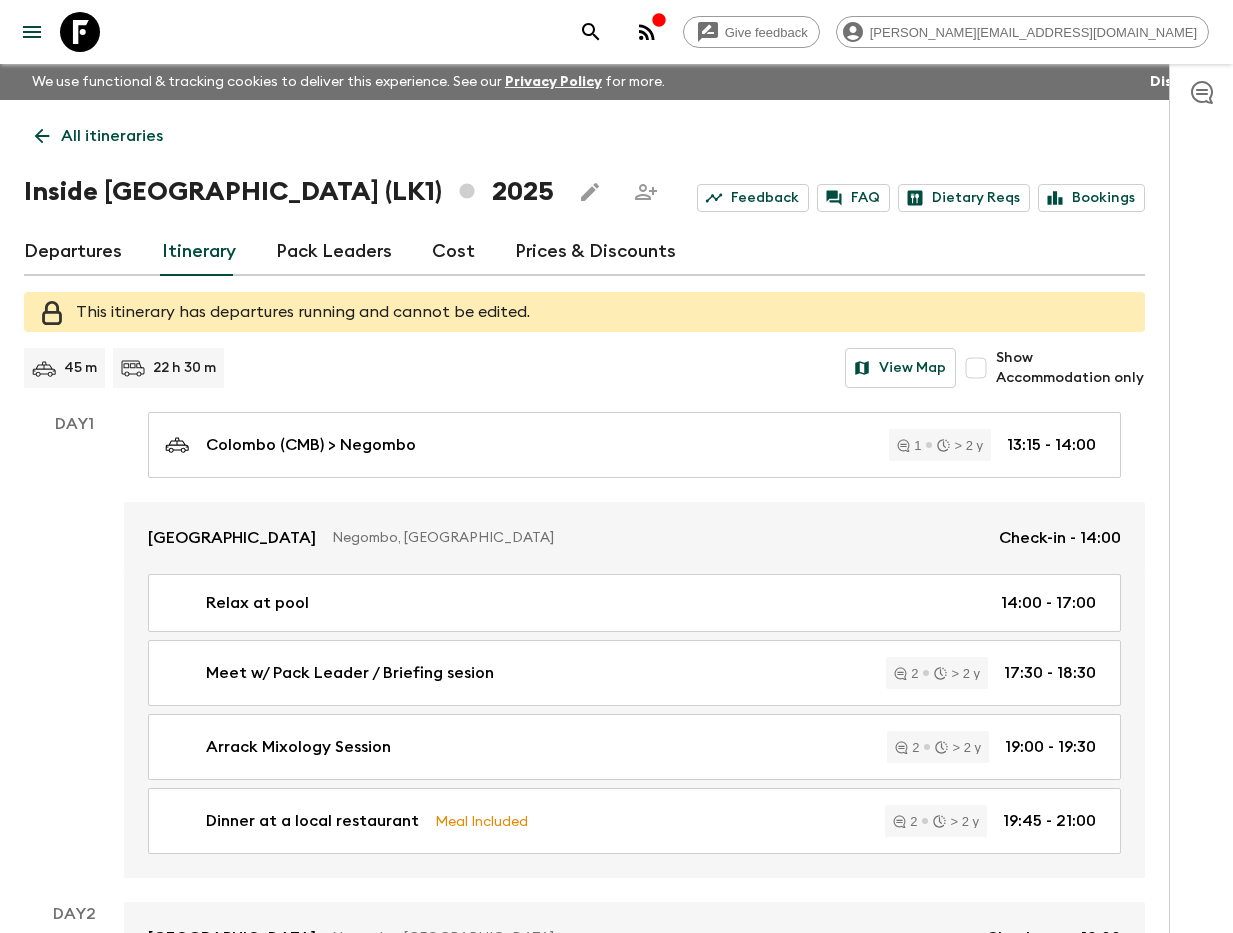 click 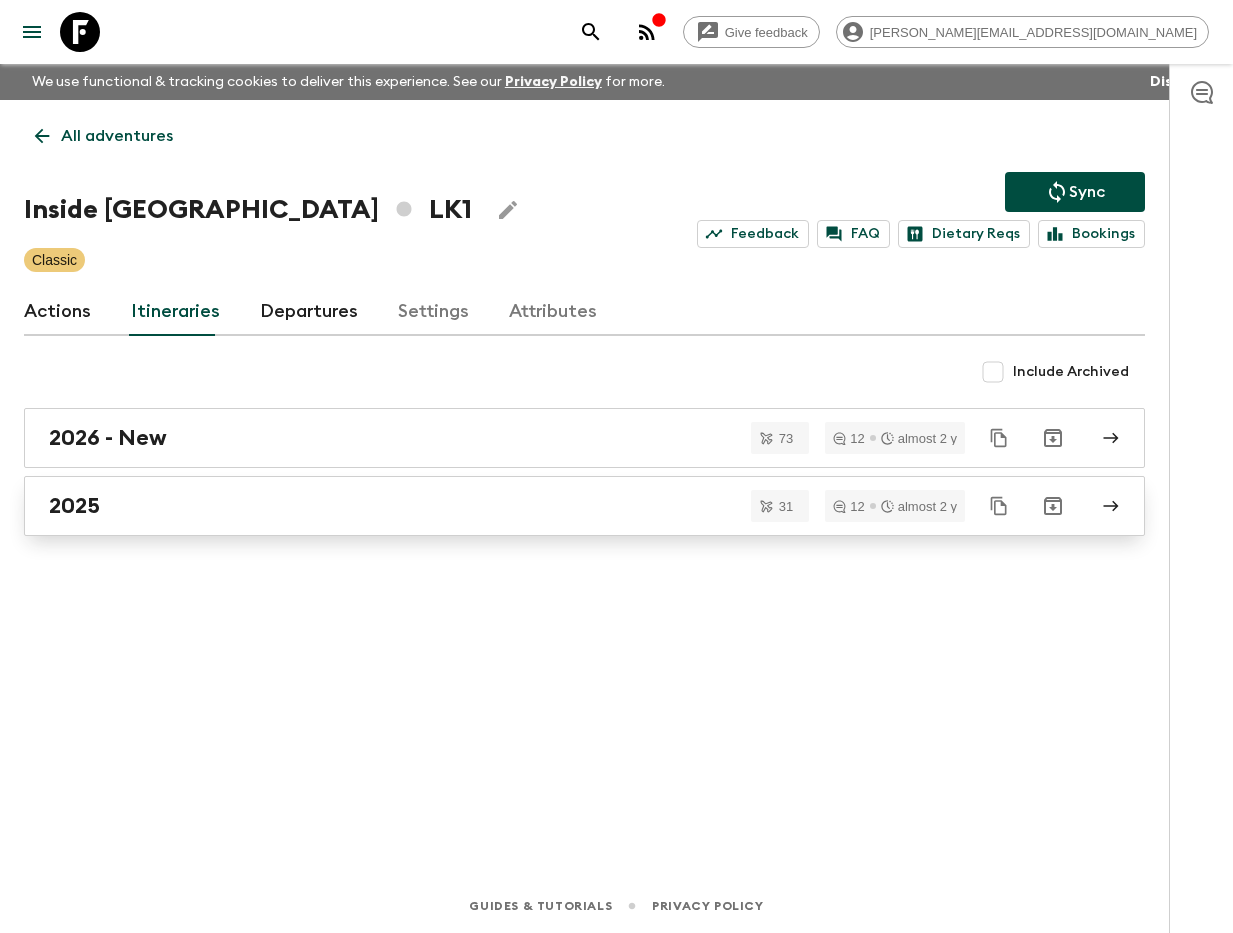 click on "2025" at bounding box center (565, 506) 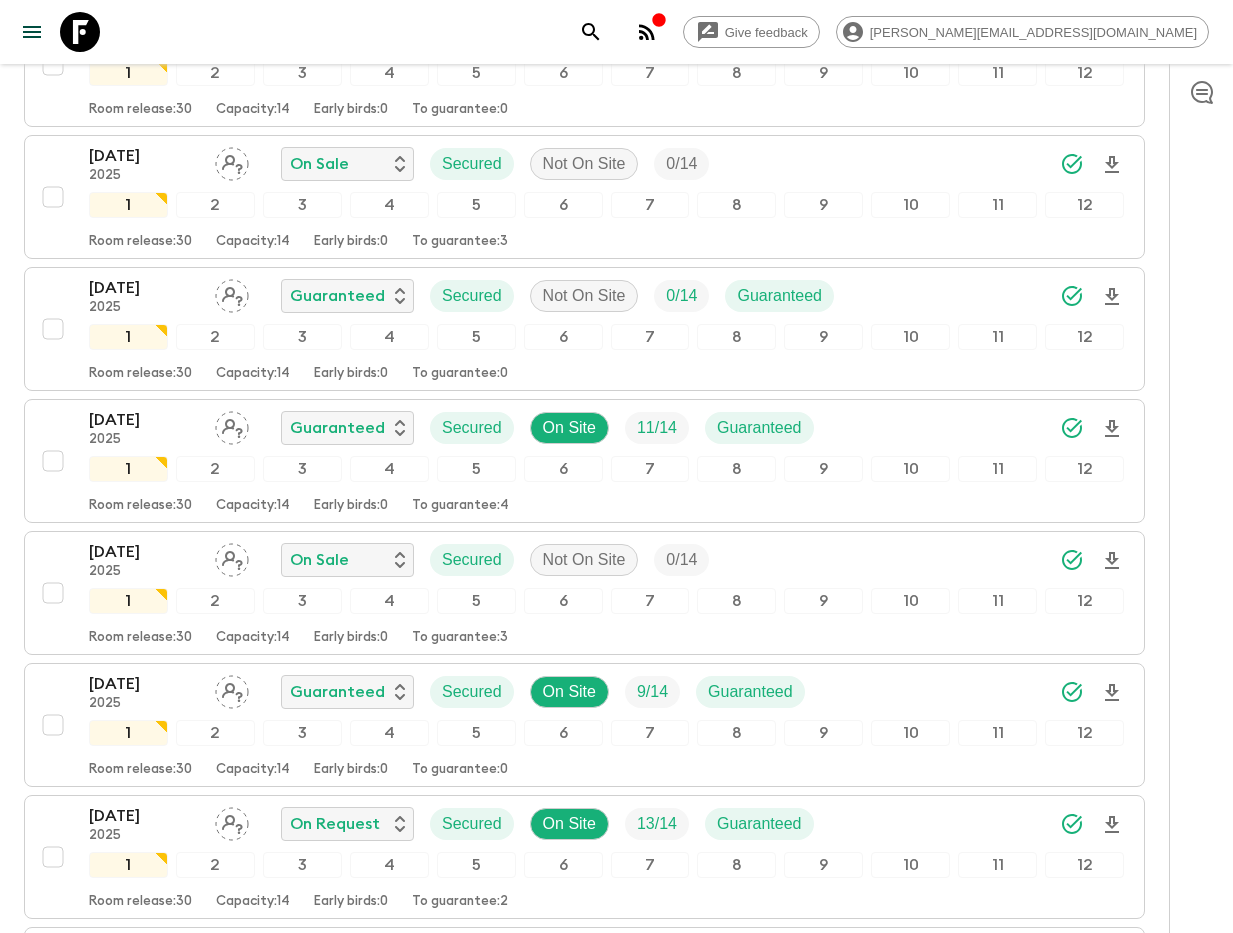 scroll, scrollTop: 1744, scrollLeft: 0, axis: vertical 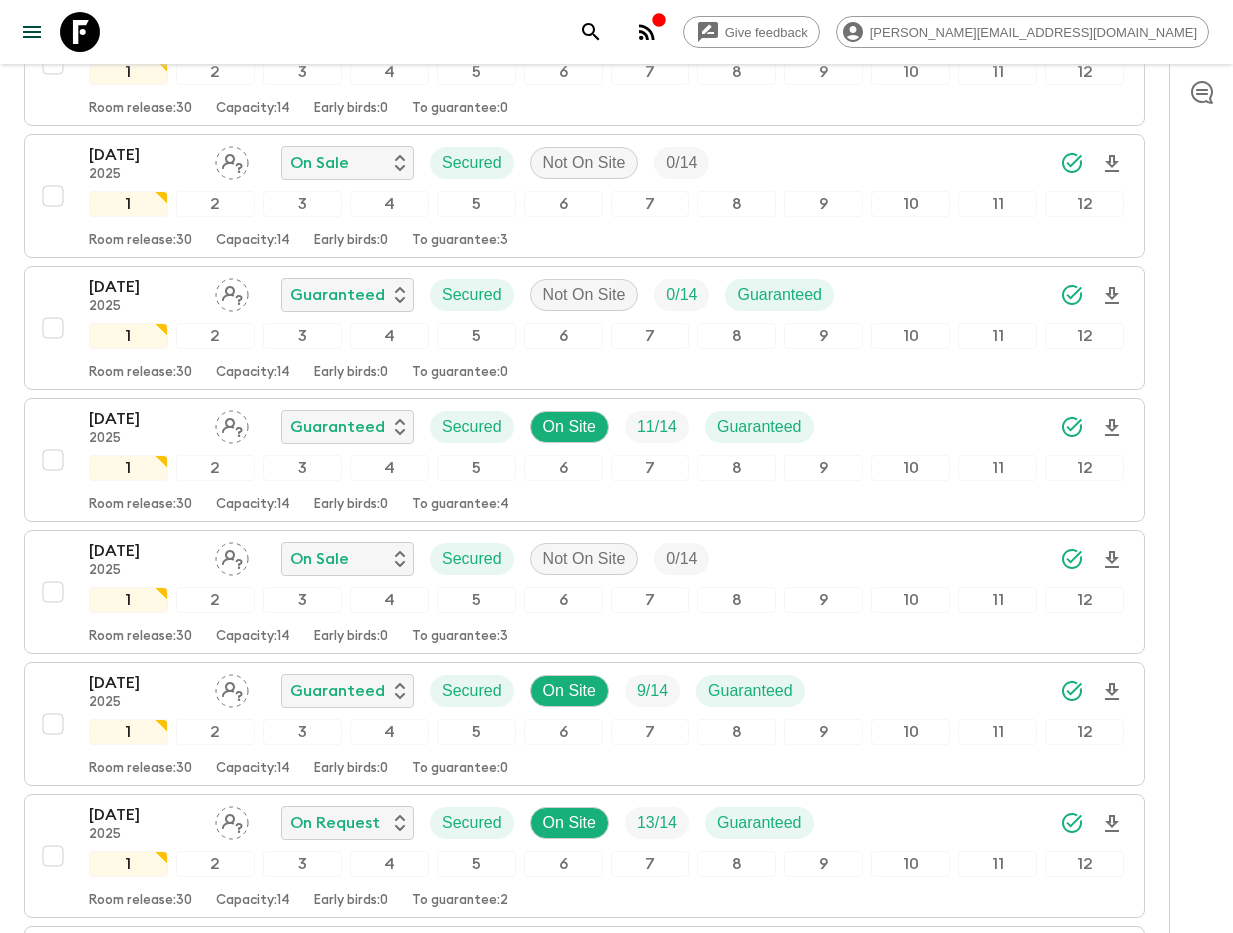 click on "2025" at bounding box center [144, 835] 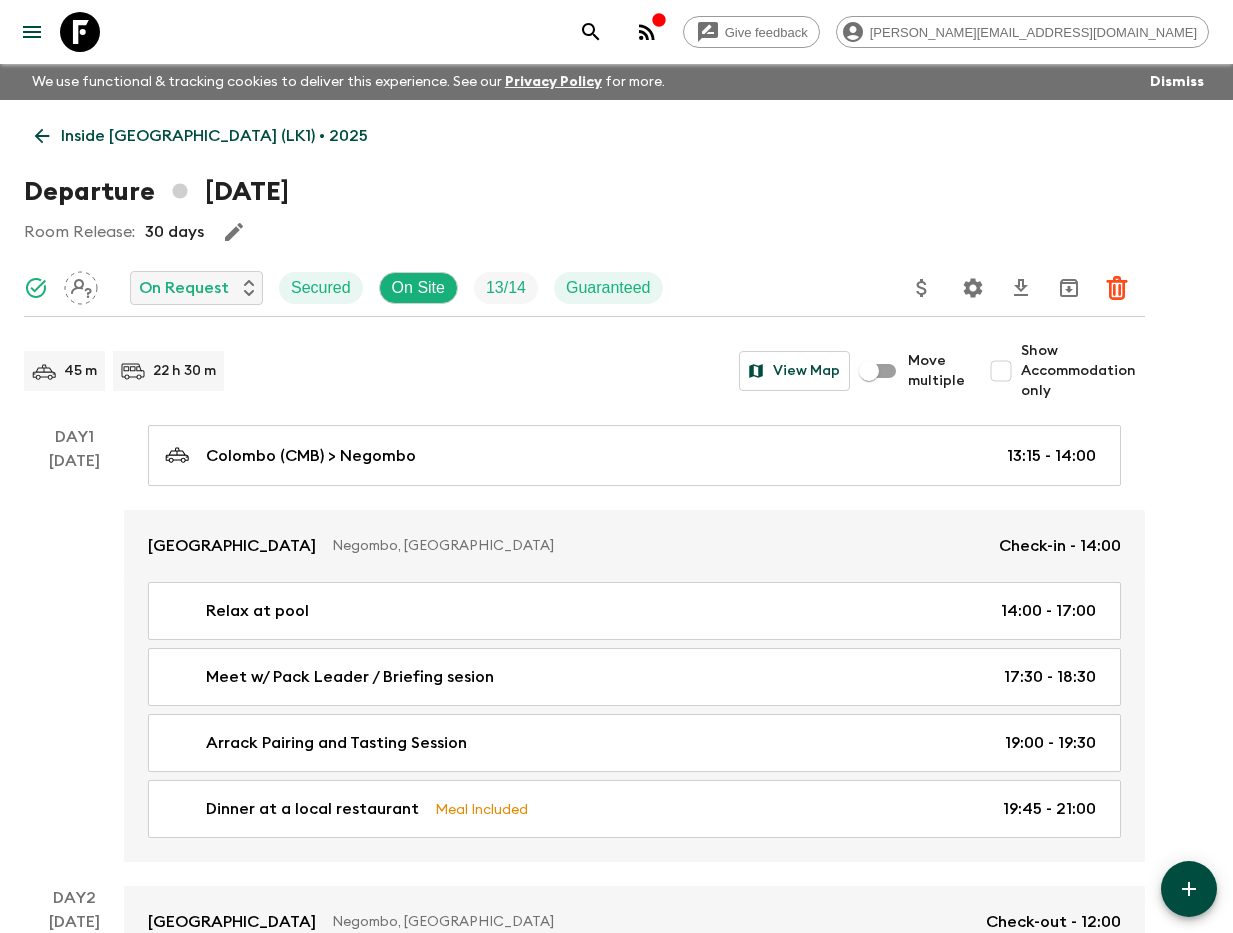 click on "Show Accommodation only" at bounding box center (1083, 371) 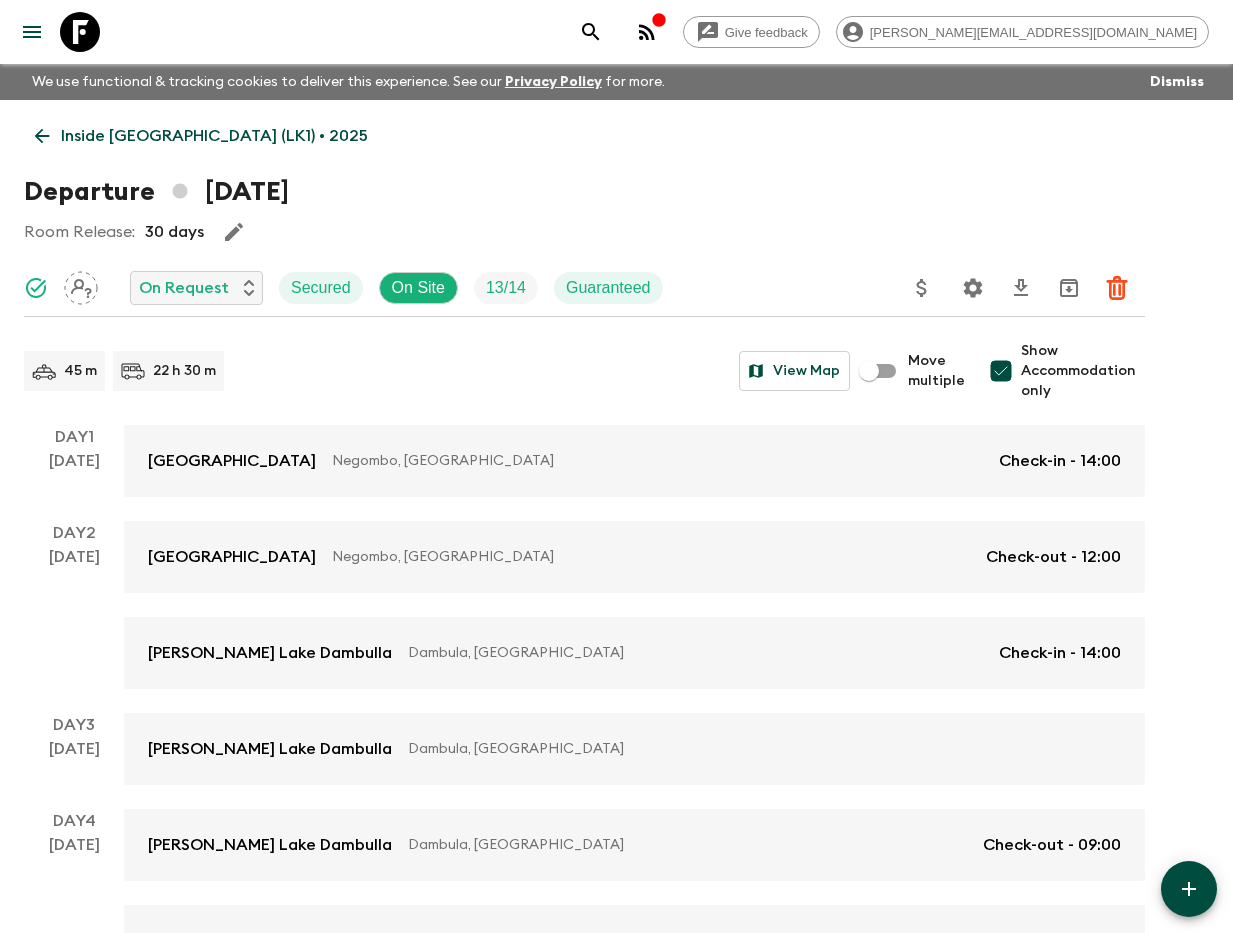 scroll, scrollTop: 1306, scrollLeft: 0, axis: vertical 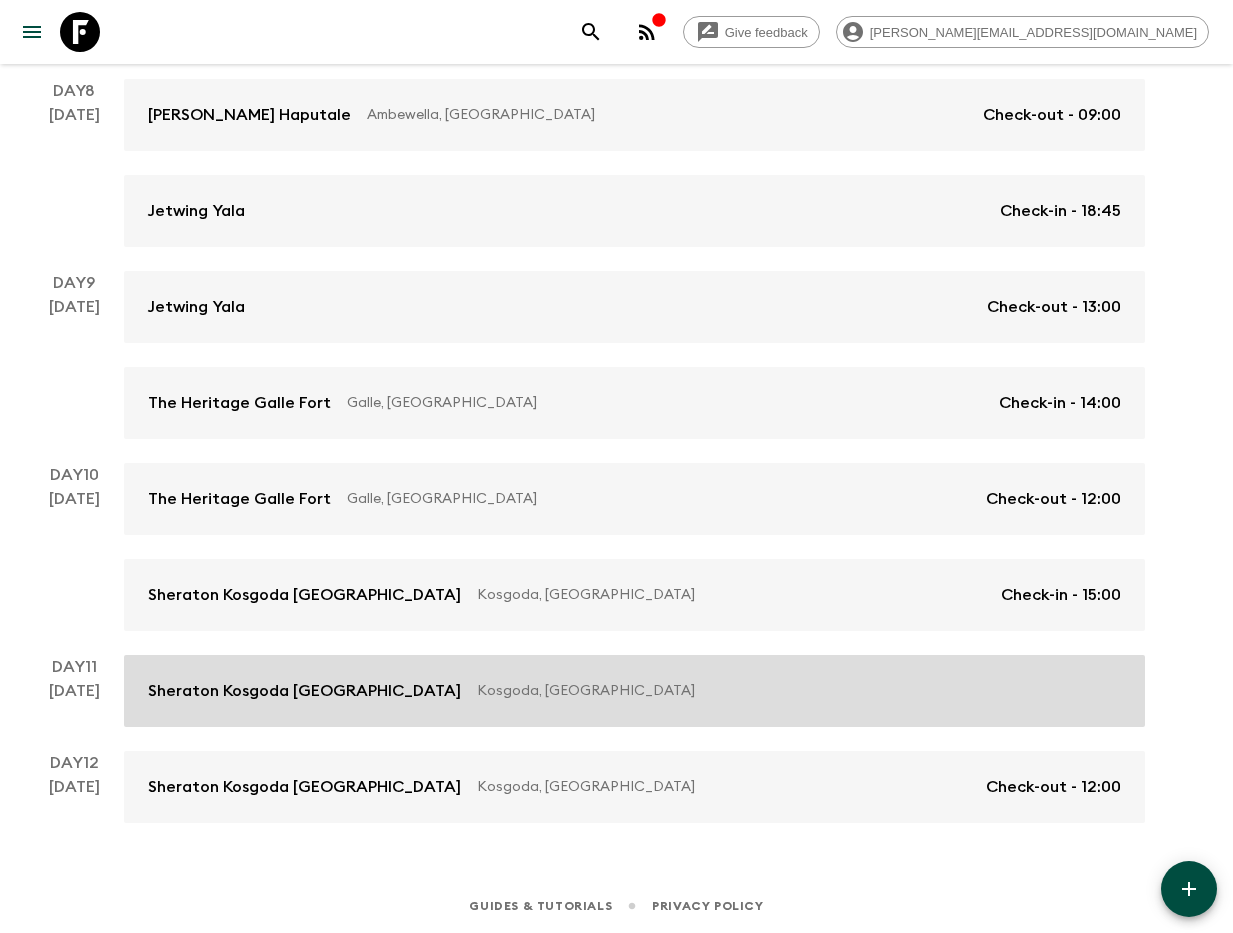click on "Sheraton Kosgoda [GEOGRAPHIC_DATA]" at bounding box center (304, 691) 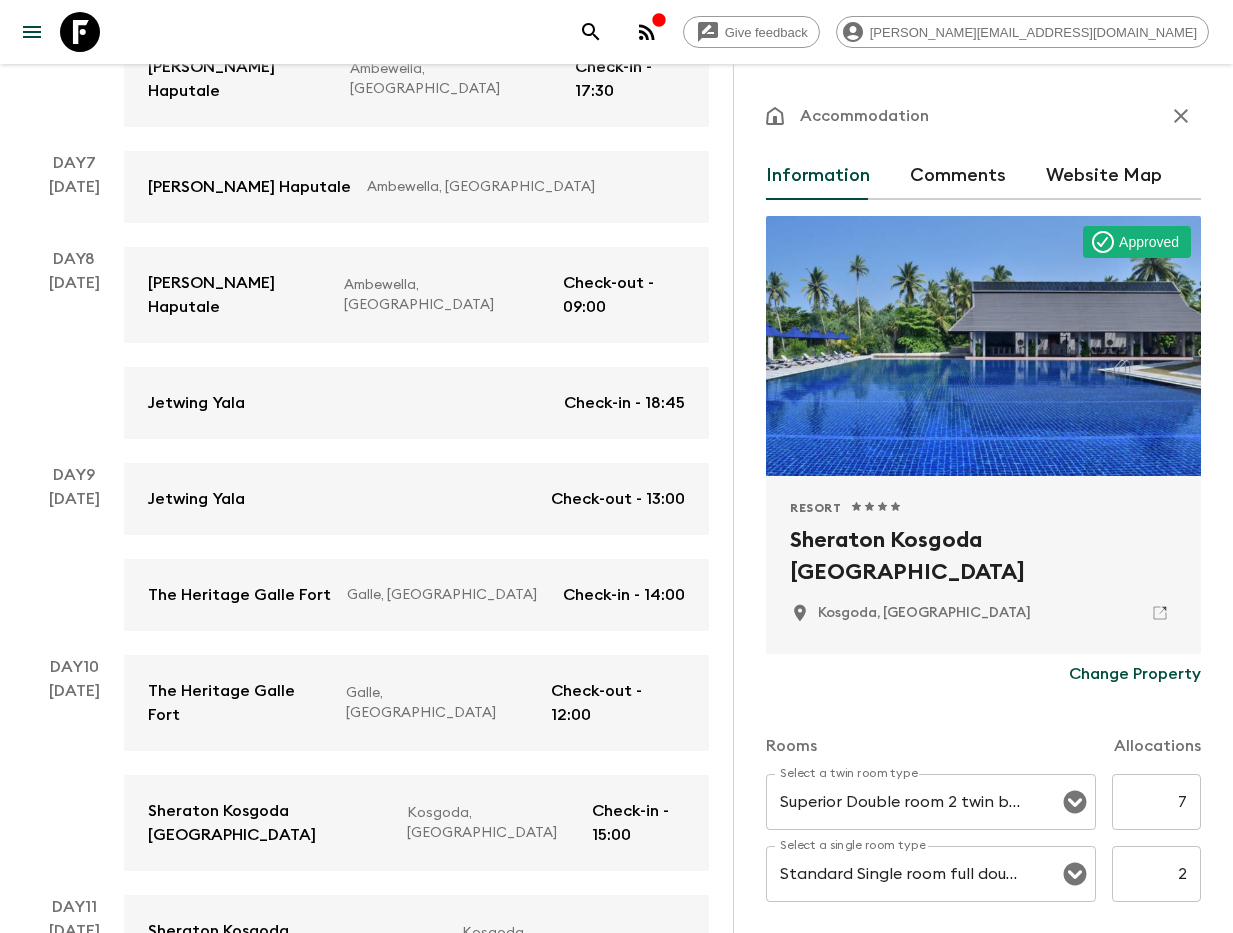 drag, startPoint x: 777, startPoint y: 541, endPoint x: 877, endPoint y: 582, distance: 108.078674 